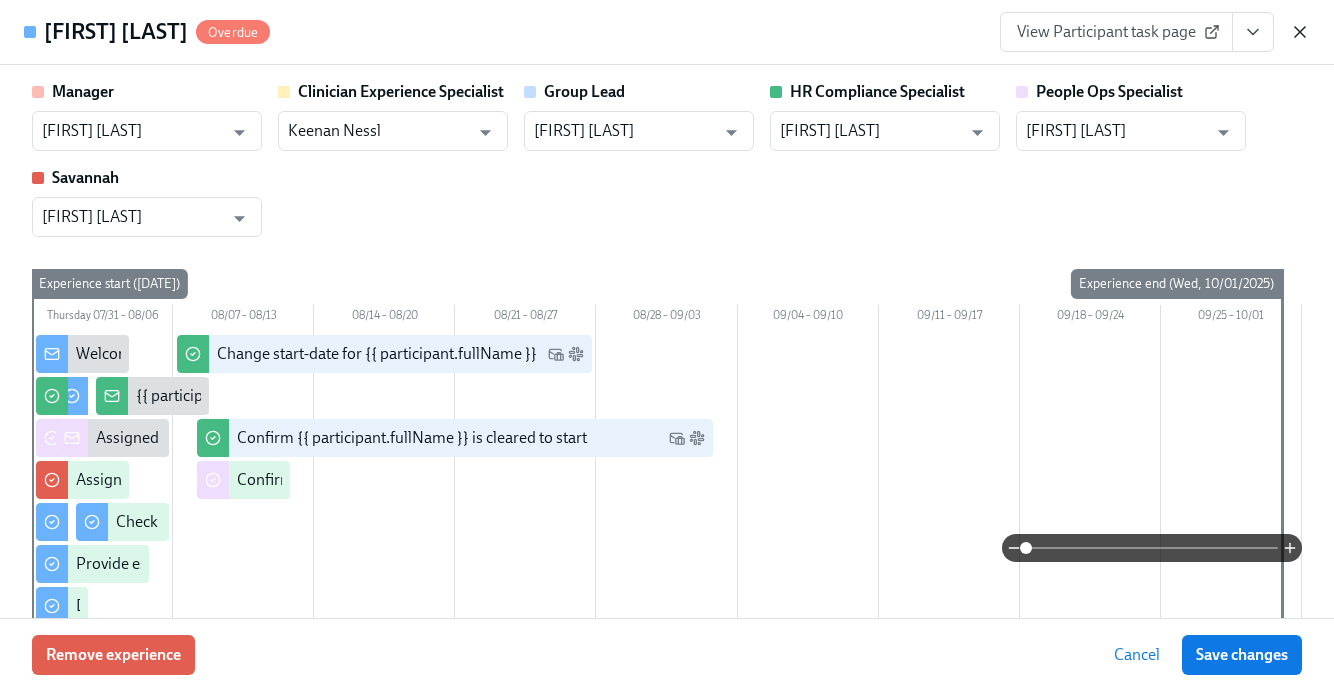 scroll, scrollTop: 2190, scrollLeft: 0, axis: vertical 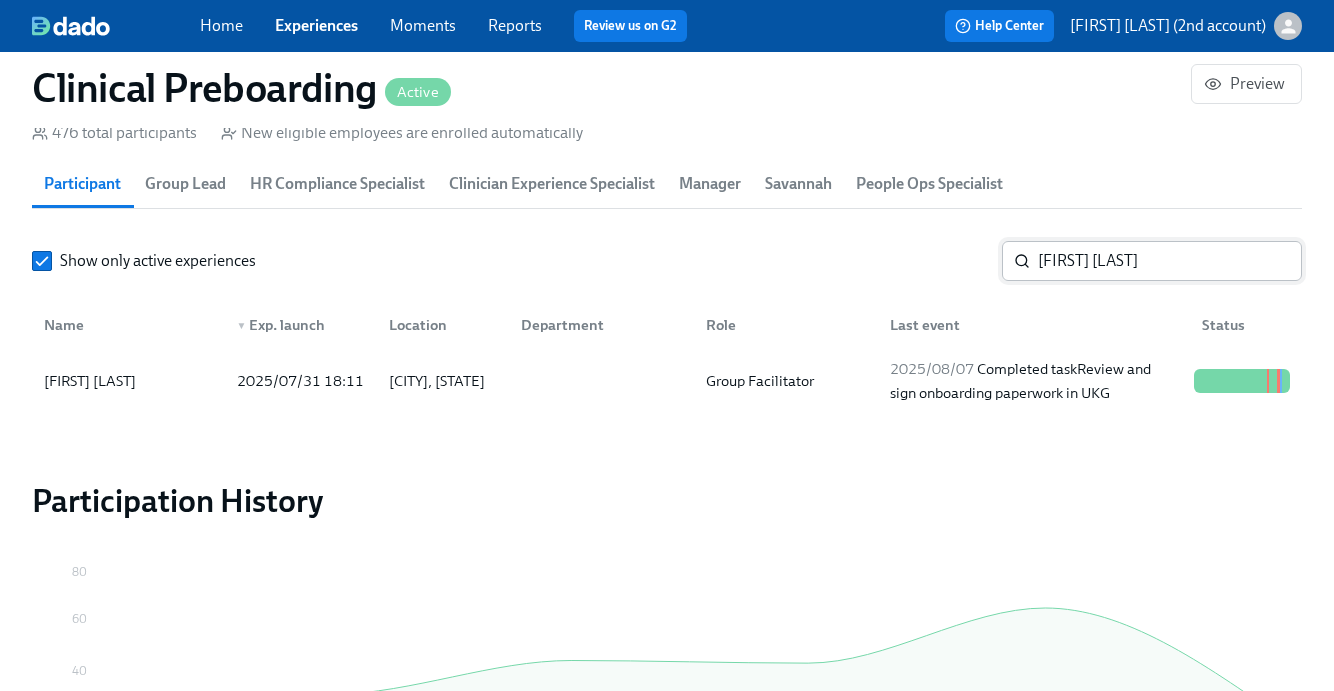 click on "[FIRST] [LAST]" at bounding box center (1170, 261) 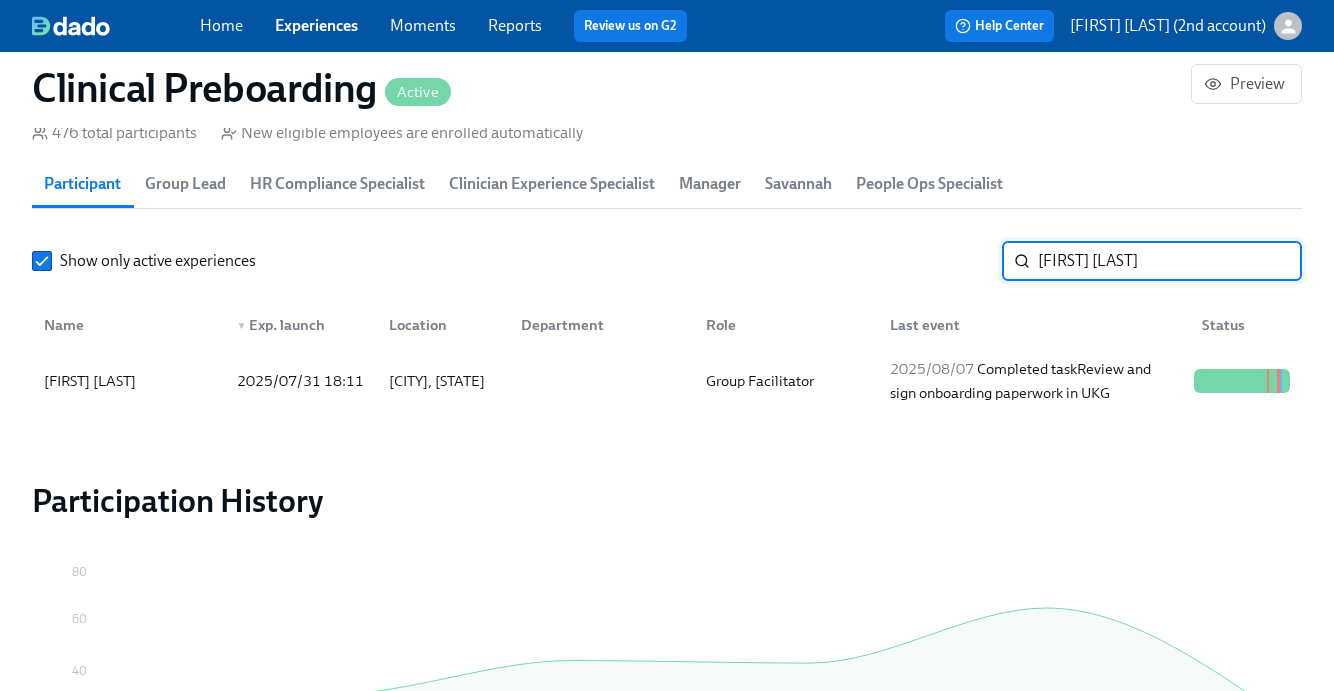 click on "[FIRST] [LAST]" at bounding box center [1170, 261] 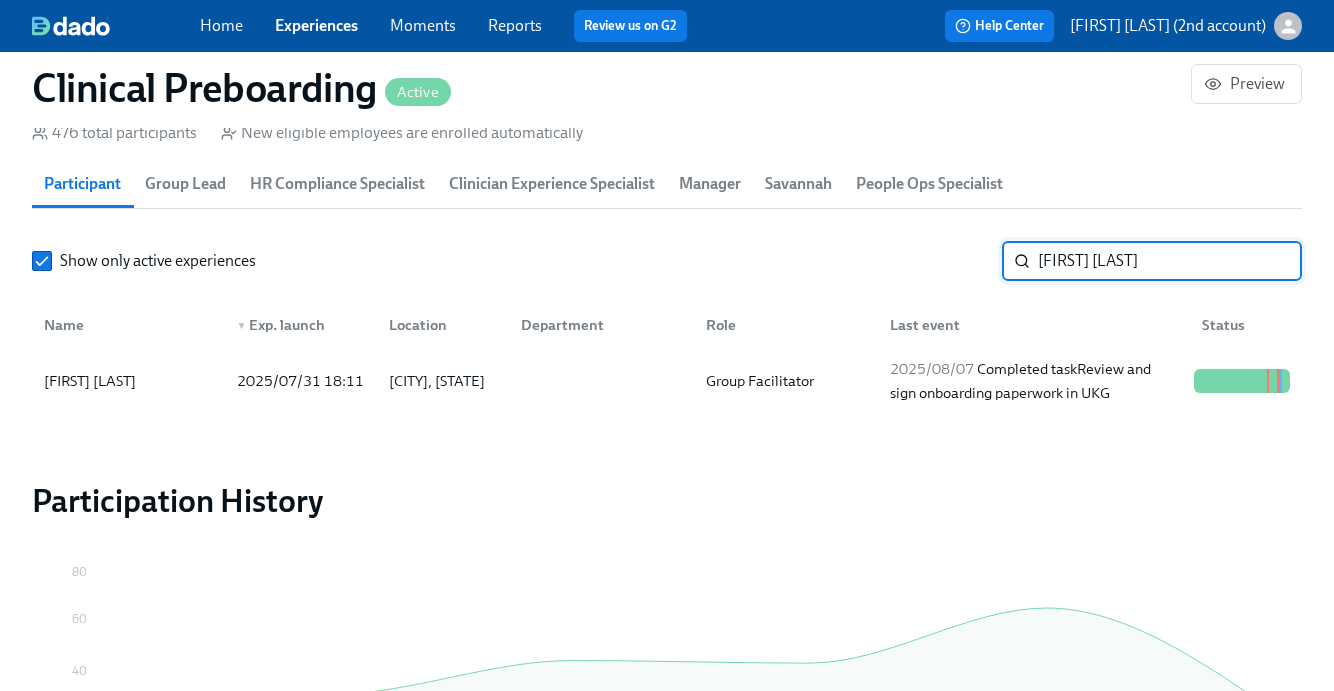 click on "[FIRST] [LAST]" at bounding box center (1170, 261) 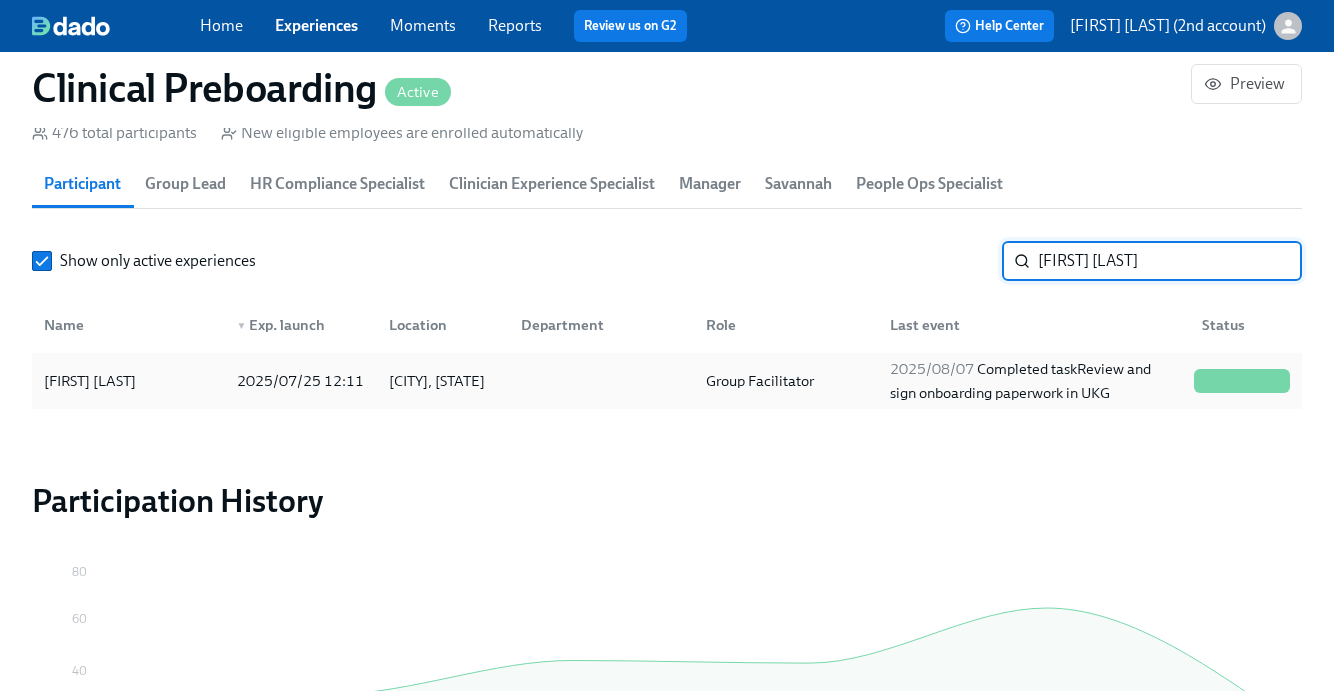 click on "2025/08/07   Completed task  Review and sign onboarding paperwork in UKG" at bounding box center (1034, 381) 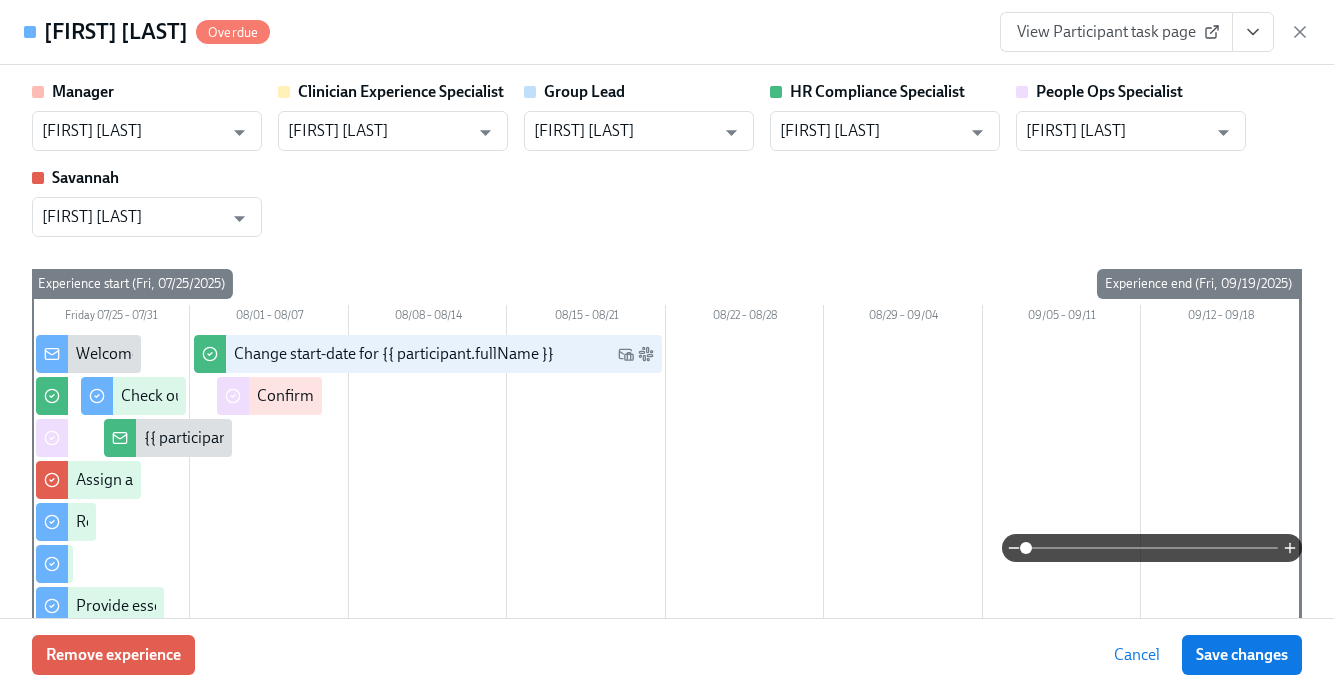 click at bounding box center (1253, 32) 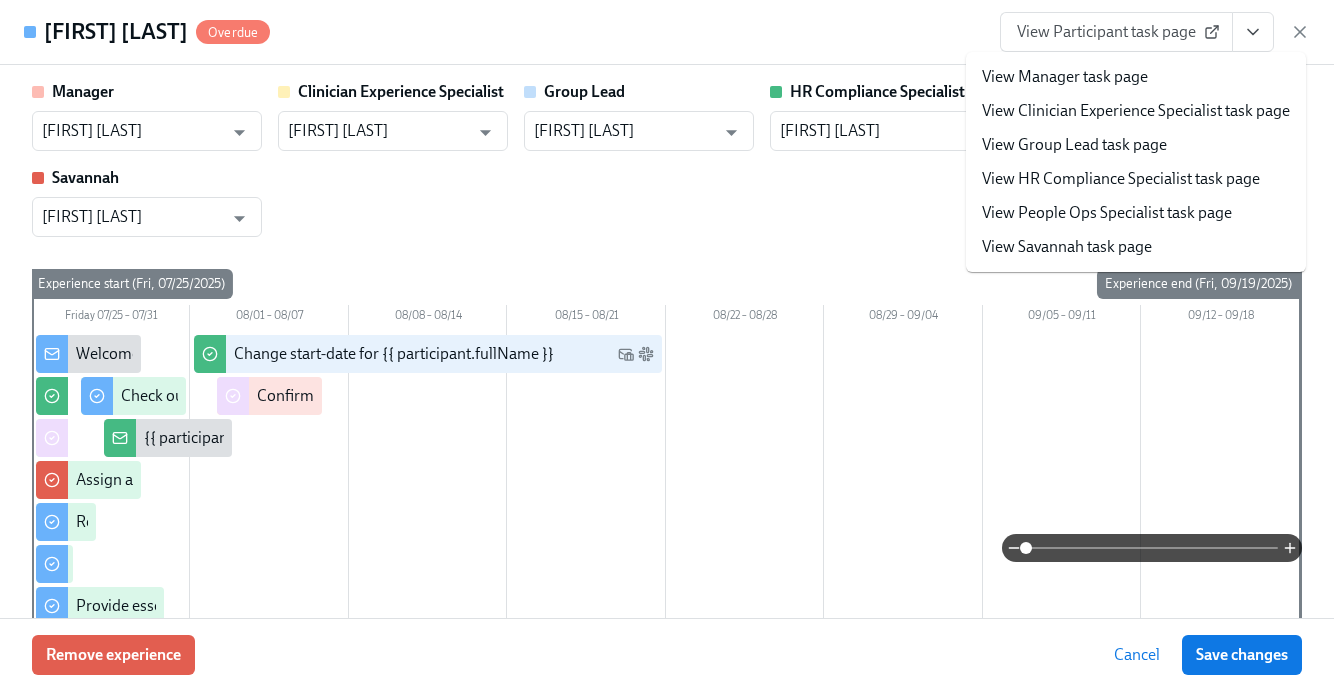 click on "View People Ops Specialist task page" at bounding box center (1107, 213) 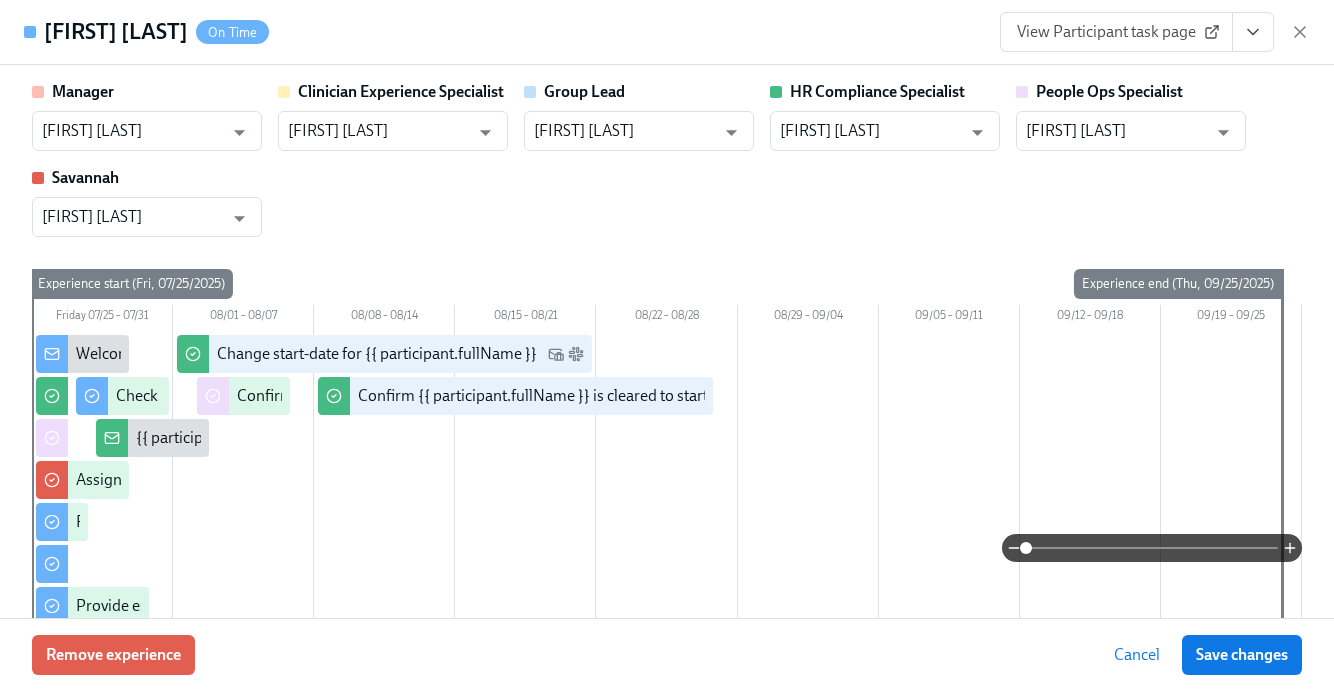click on "View Participant task page" at bounding box center [1155, 32] 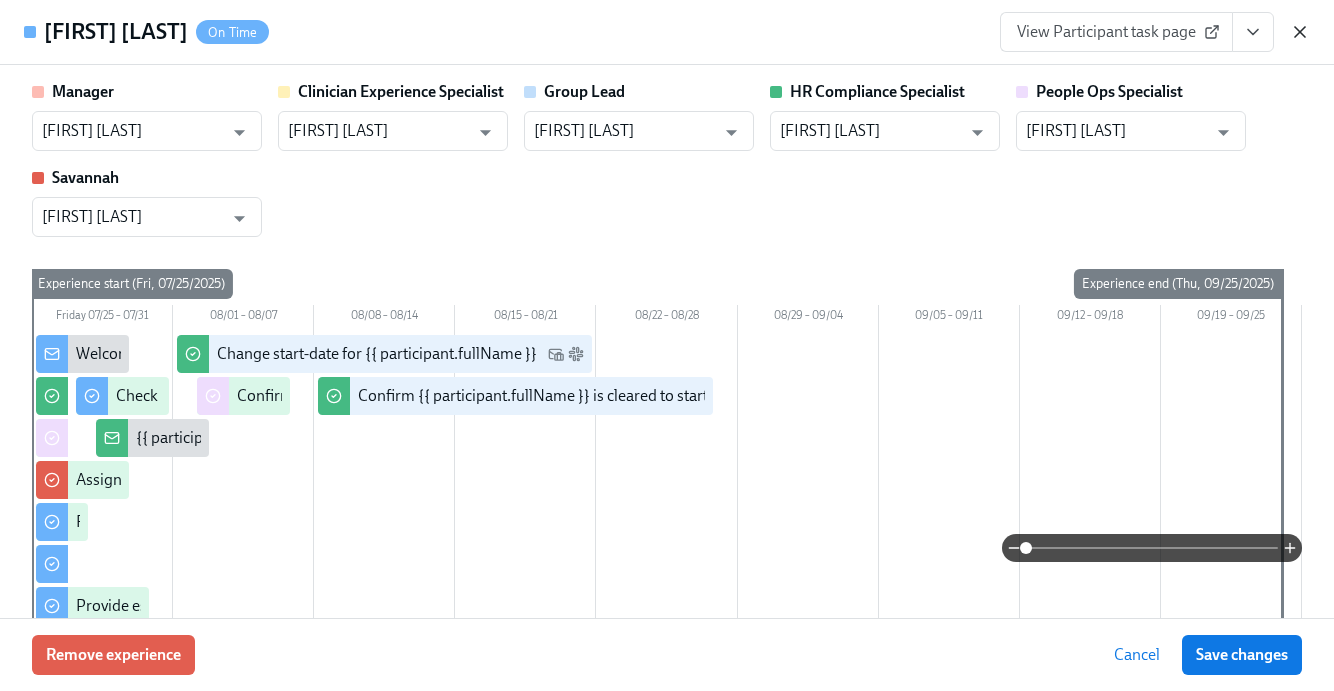 click 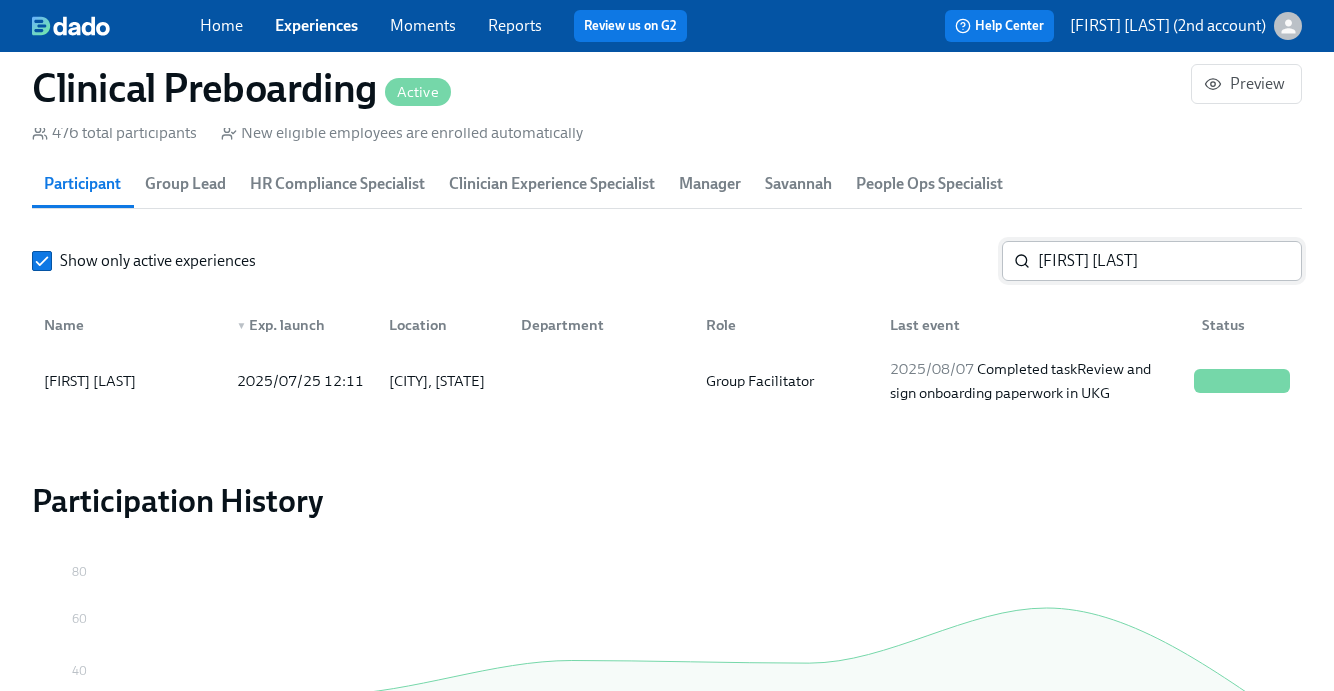 click on "[FIRST] [LAST]" at bounding box center (1170, 261) 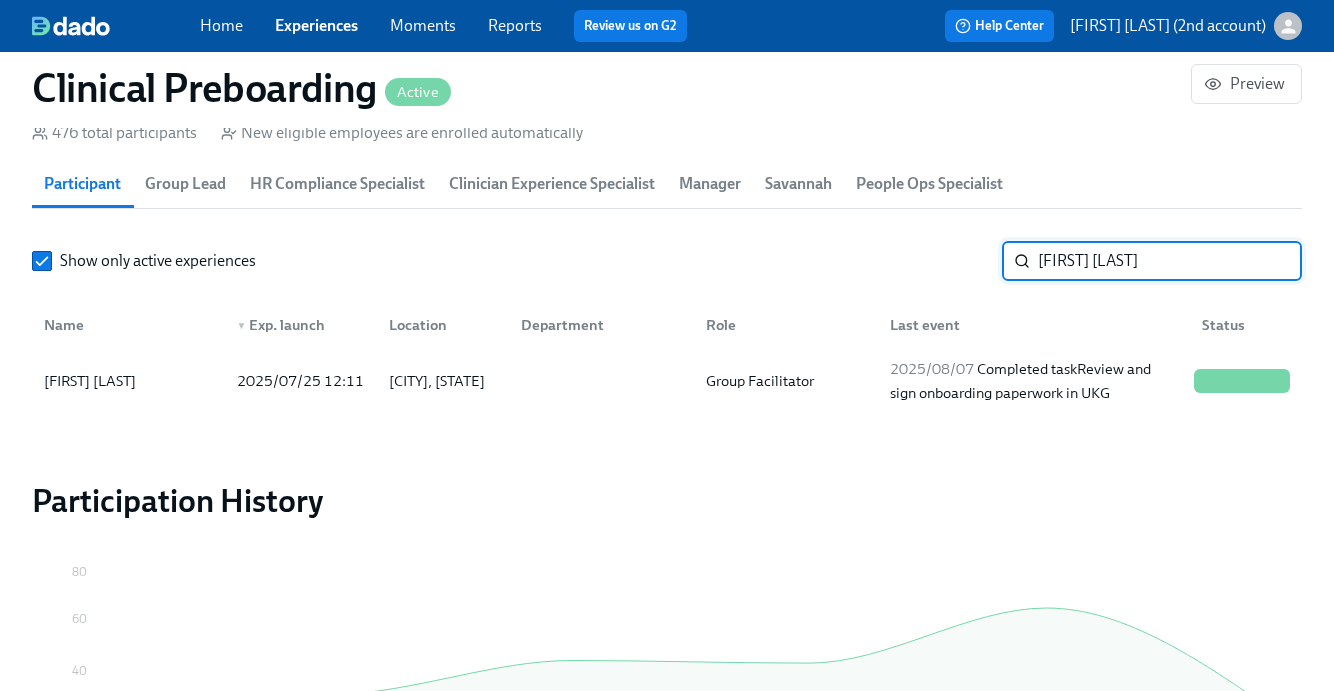 click on "[FIRST] [LAST]" at bounding box center [1170, 261] 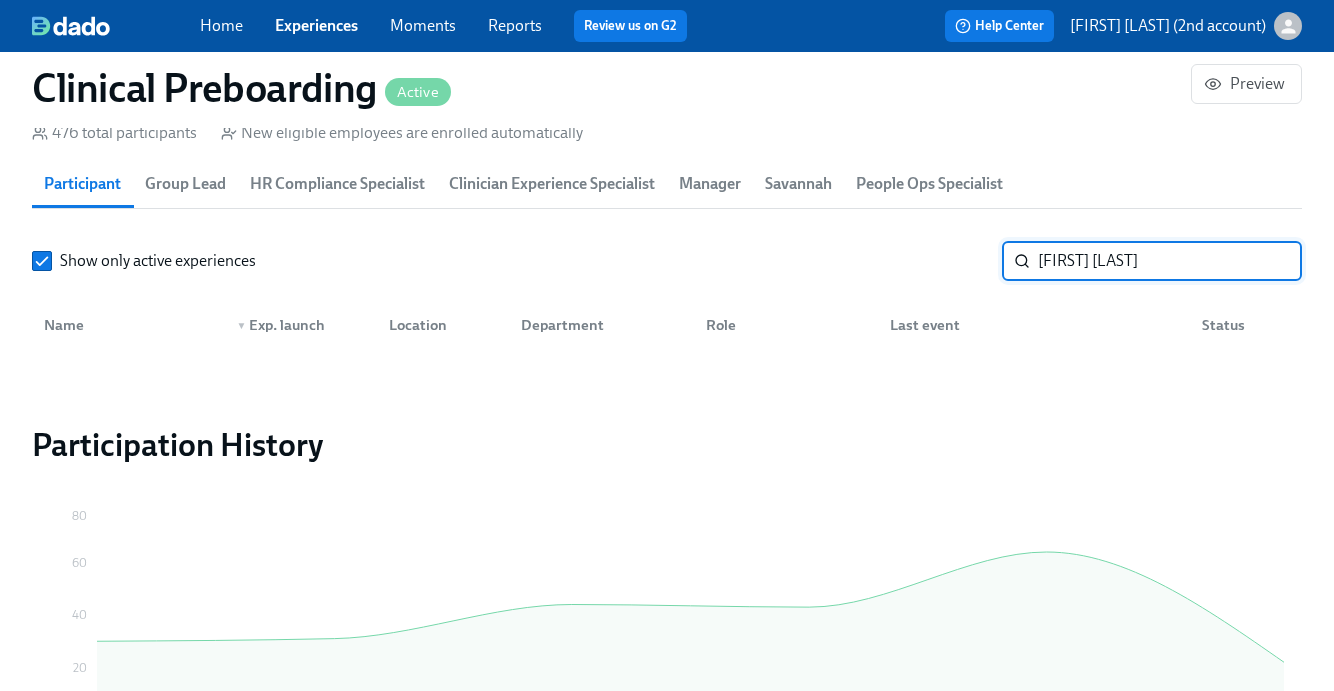 drag, startPoint x: 1098, startPoint y: 262, endPoint x: 829, endPoint y: 262, distance: 269 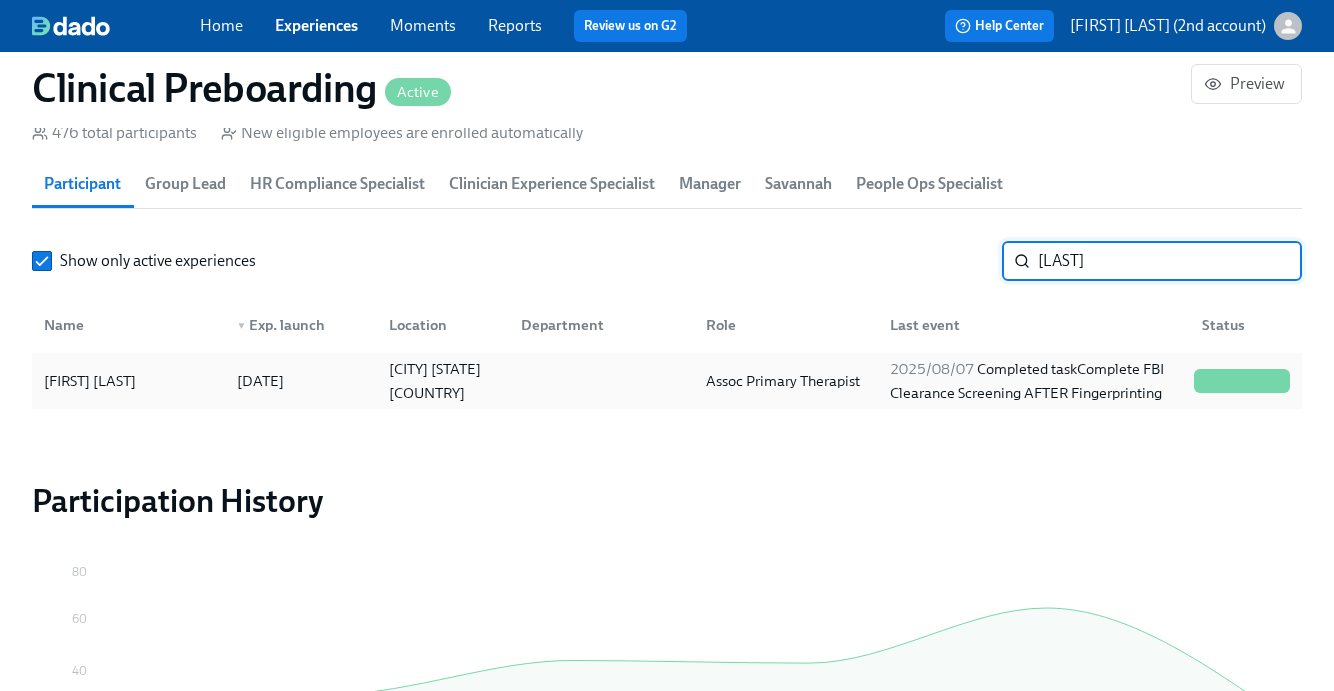 type on "[LAST]" 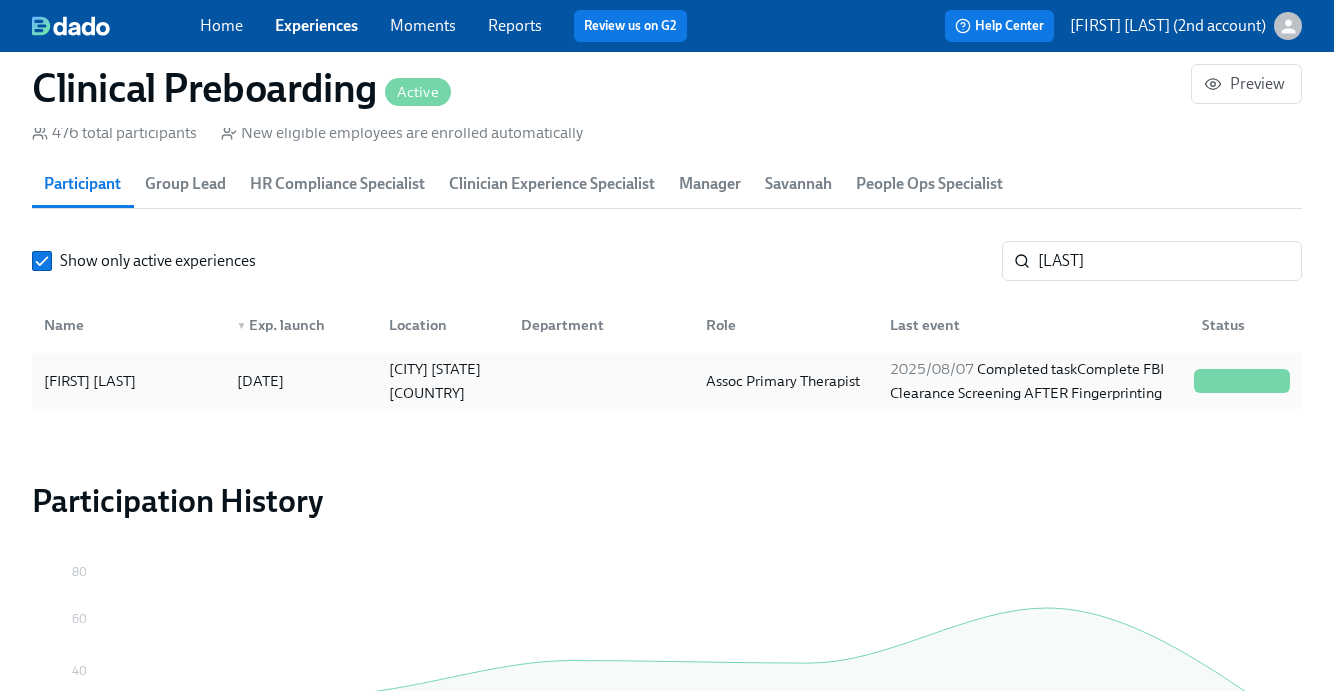 click on "Assoc Primary Therapist" at bounding box center [783, 381] 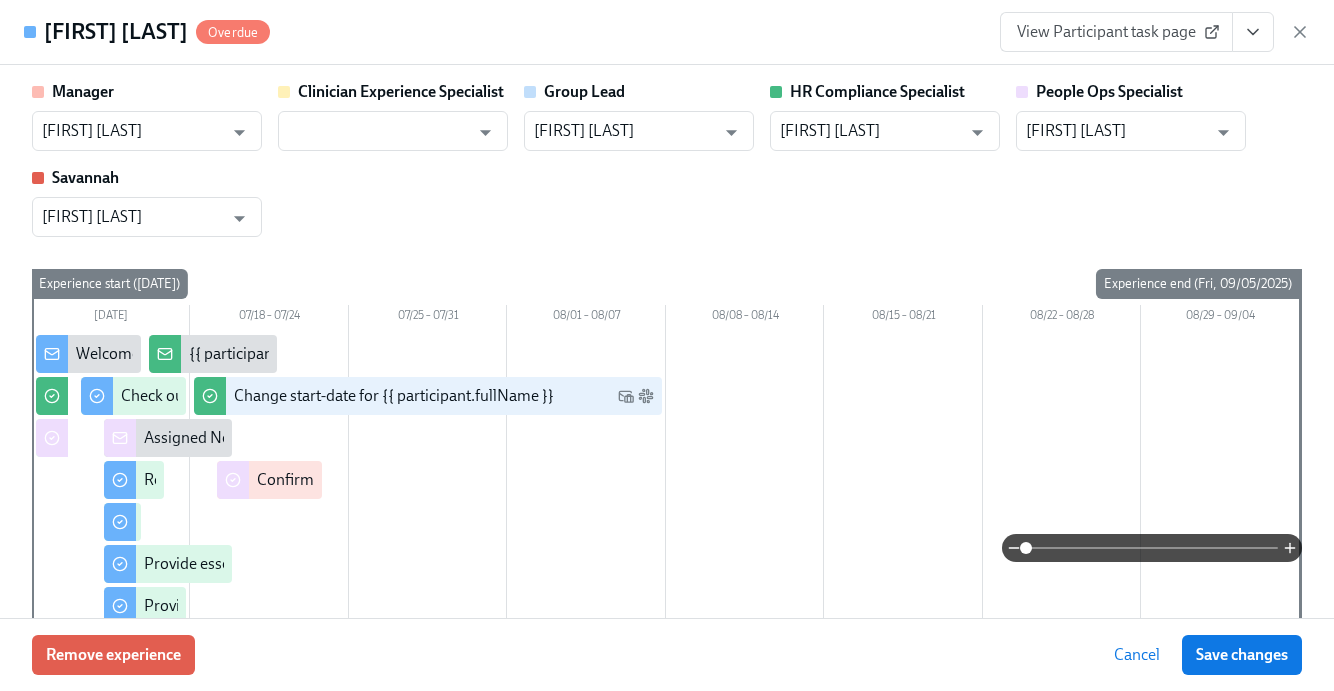 click at bounding box center (1253, 32) 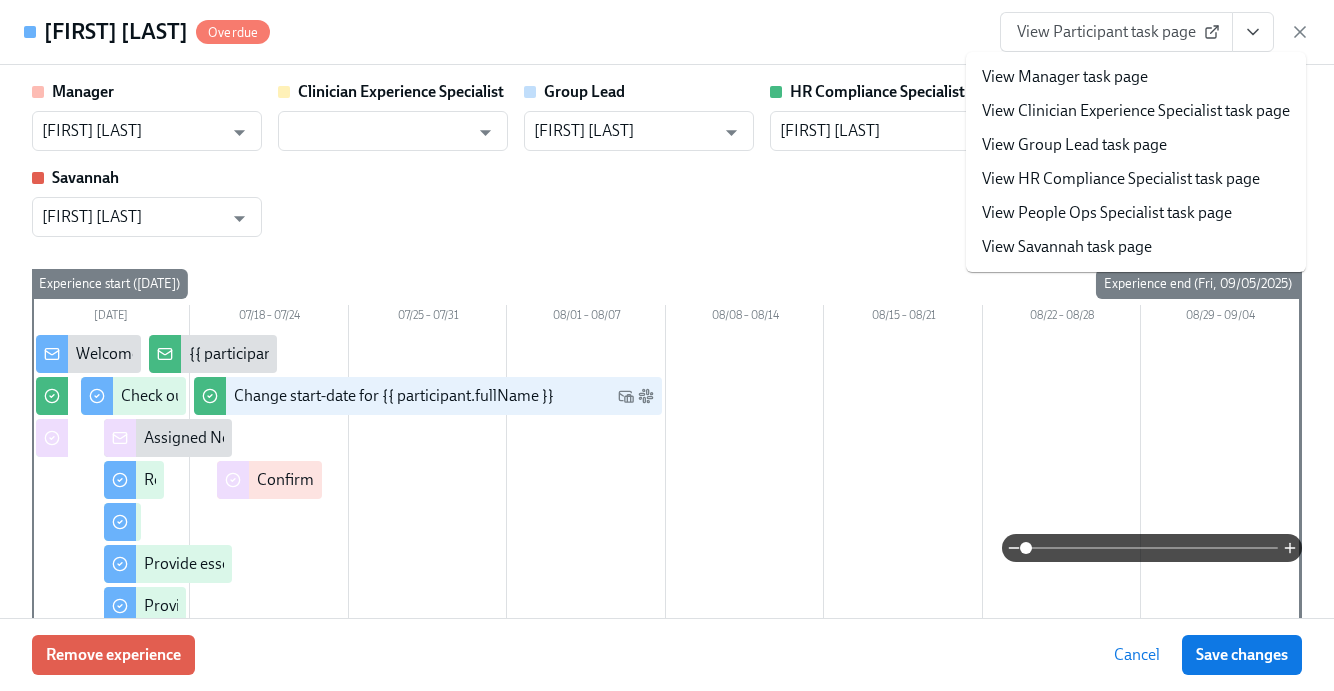 click on "View People Ops Specialist task page" at bounding box center (1107, 213) 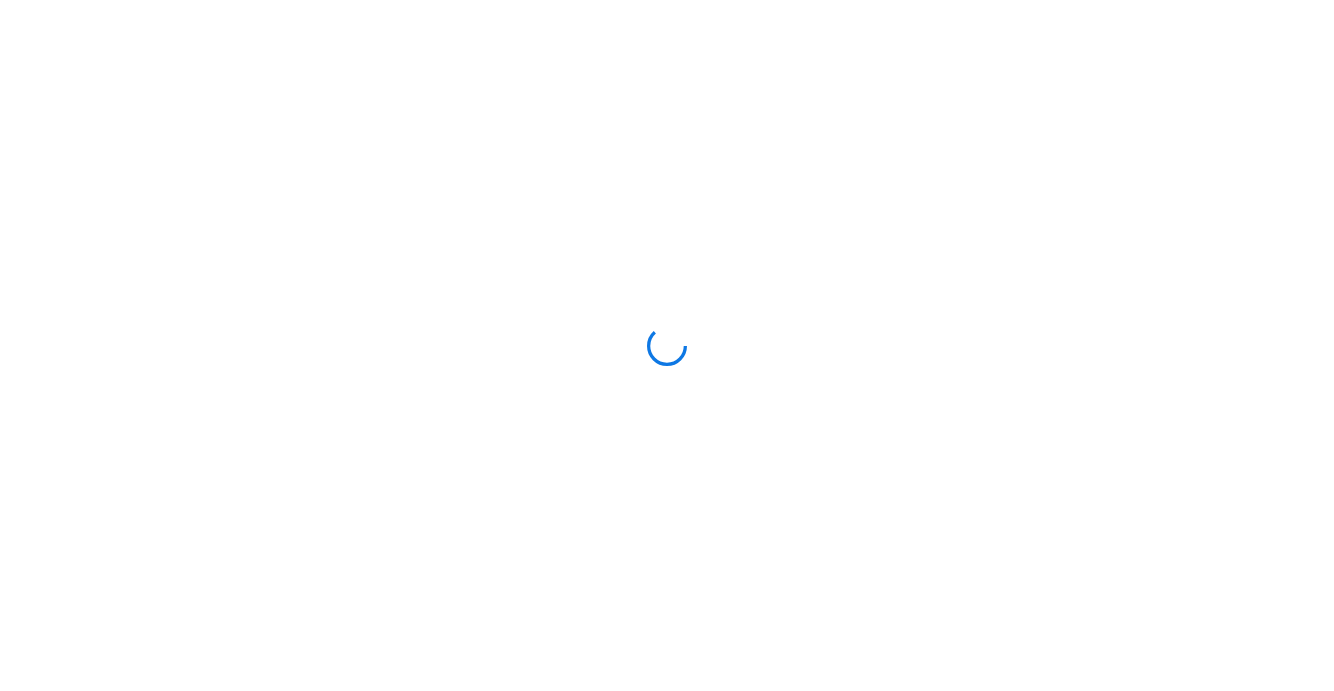 scroll, scrollTop: 0, scrollLeft: 0, axis: both 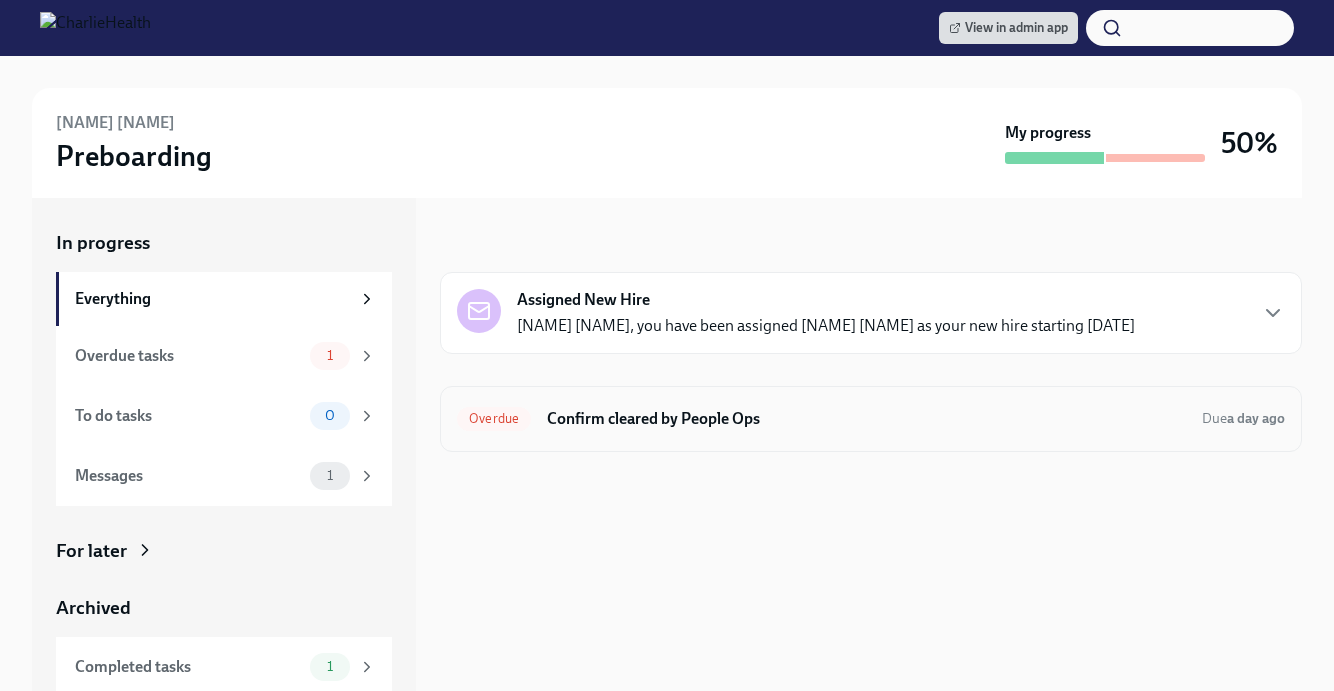 click on "Confirm cleared by People Ops" at bounding box center (866, 419) 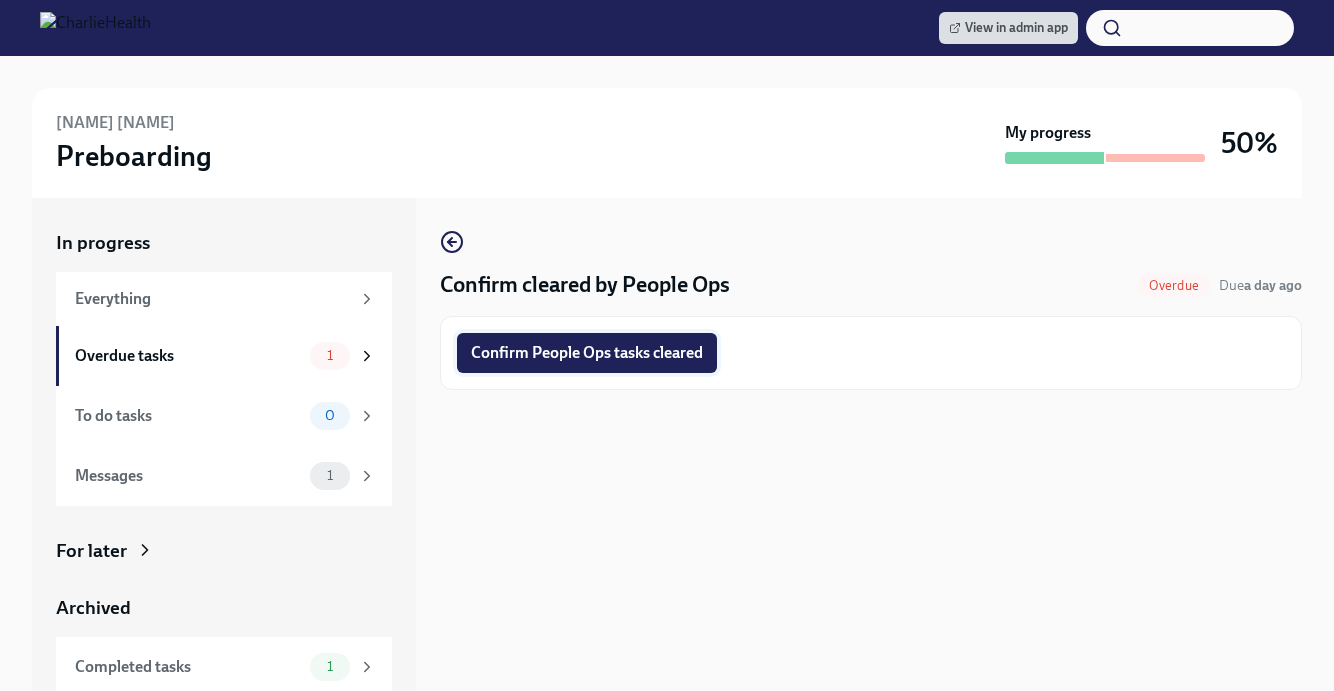 click on "Confirm People Ops tasks cleared" at bounding box center (587, 353) 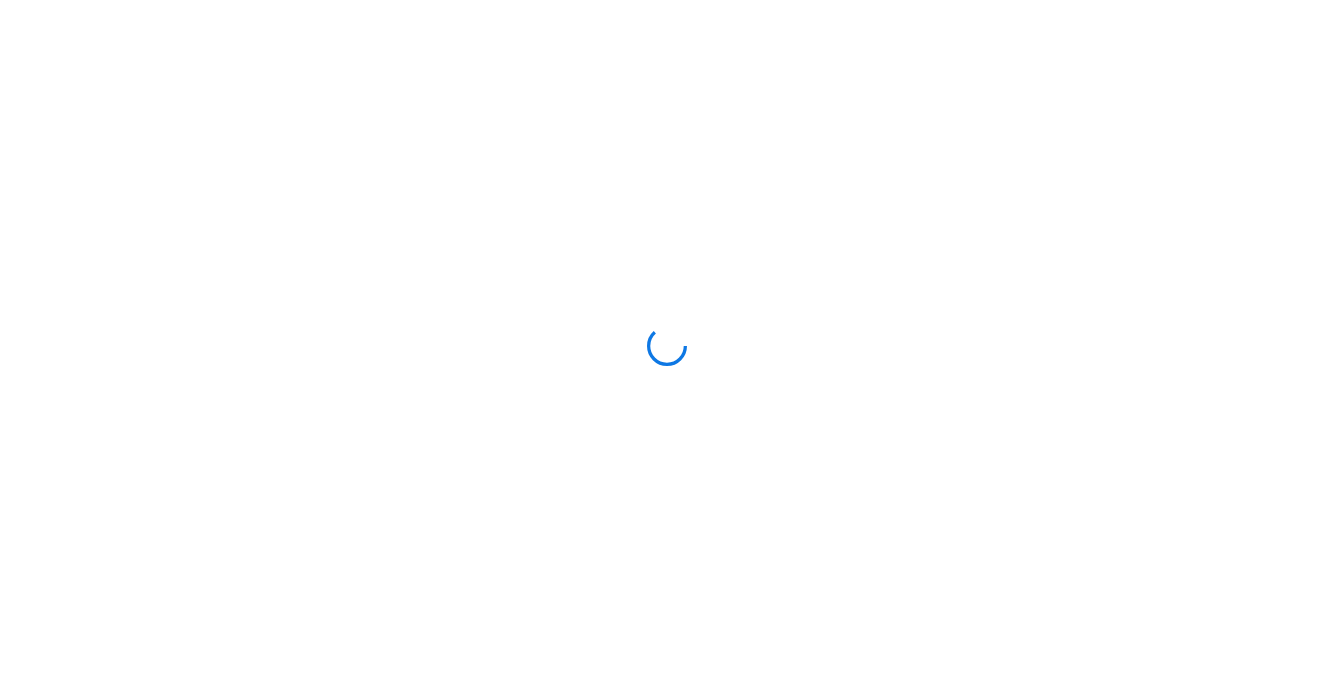 scroll, scrollTop: 0, scrollLeft: 0, axis: both 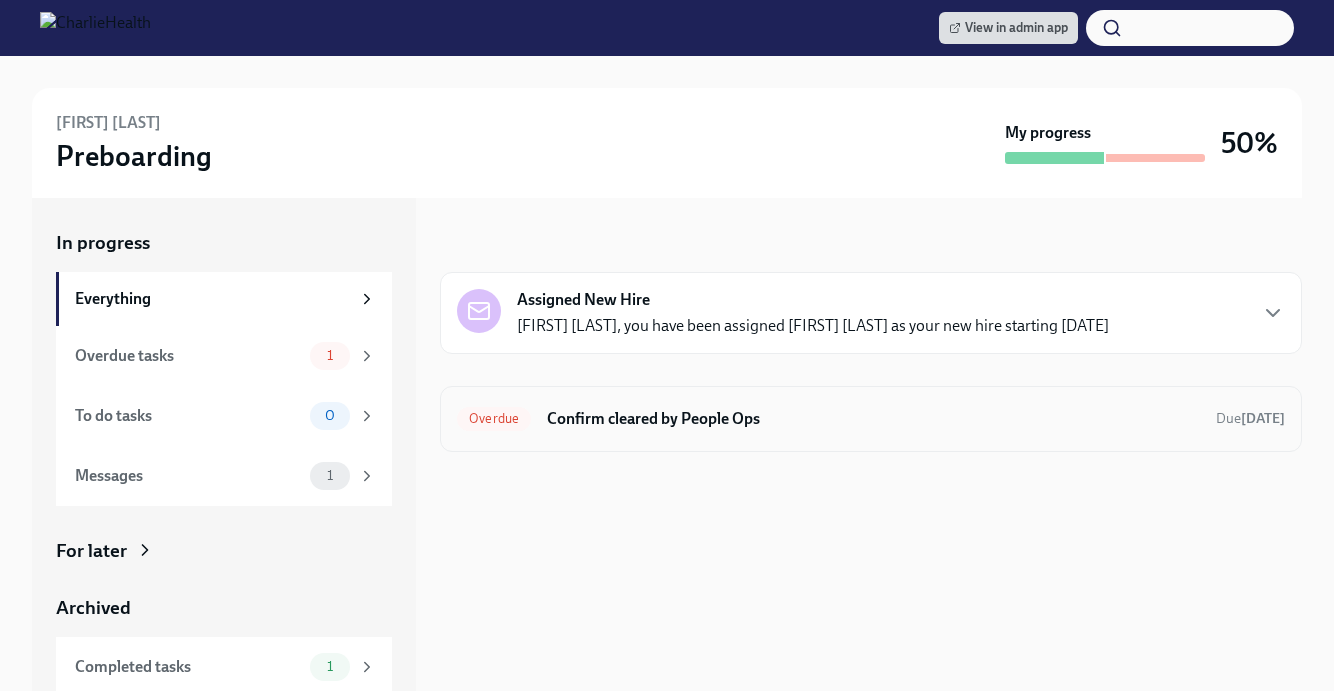 click on "Overdue Confirm cleared by People Ops Due  [DATE]" at bounding box center (871, 419) 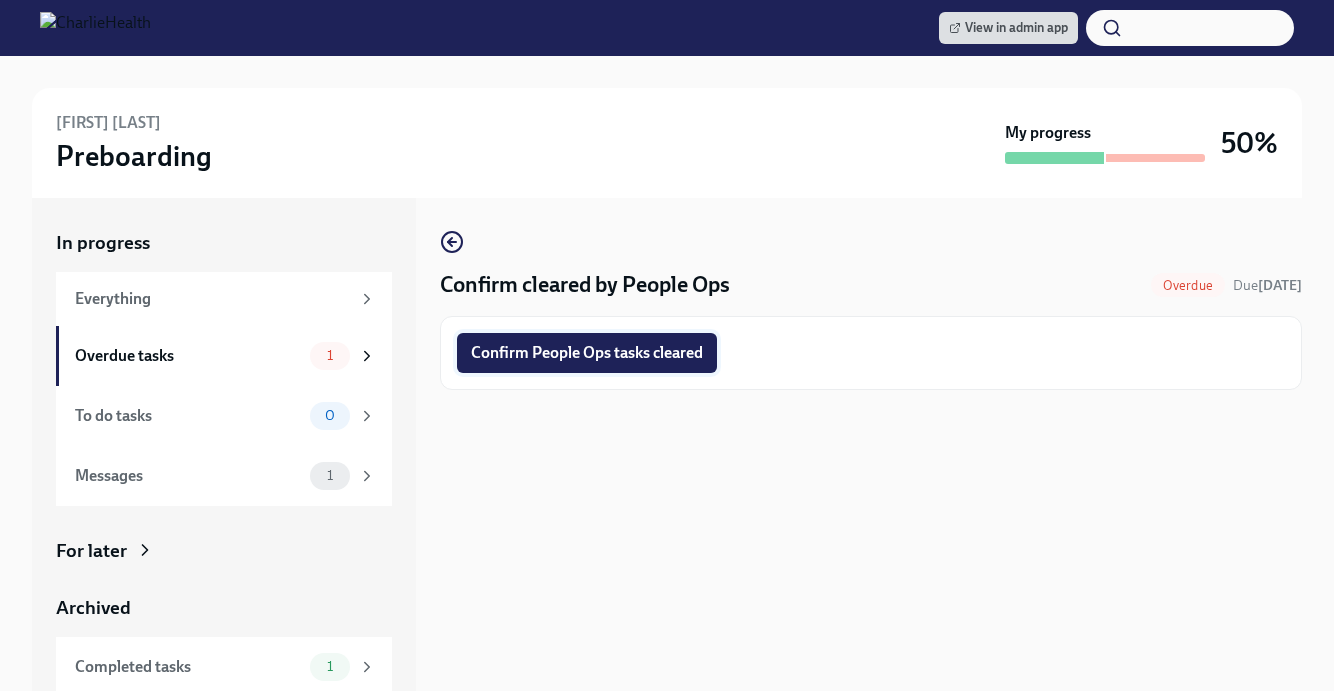 click on "Confirm People Ops tasks cleared" at bounding box center [587, 353] 